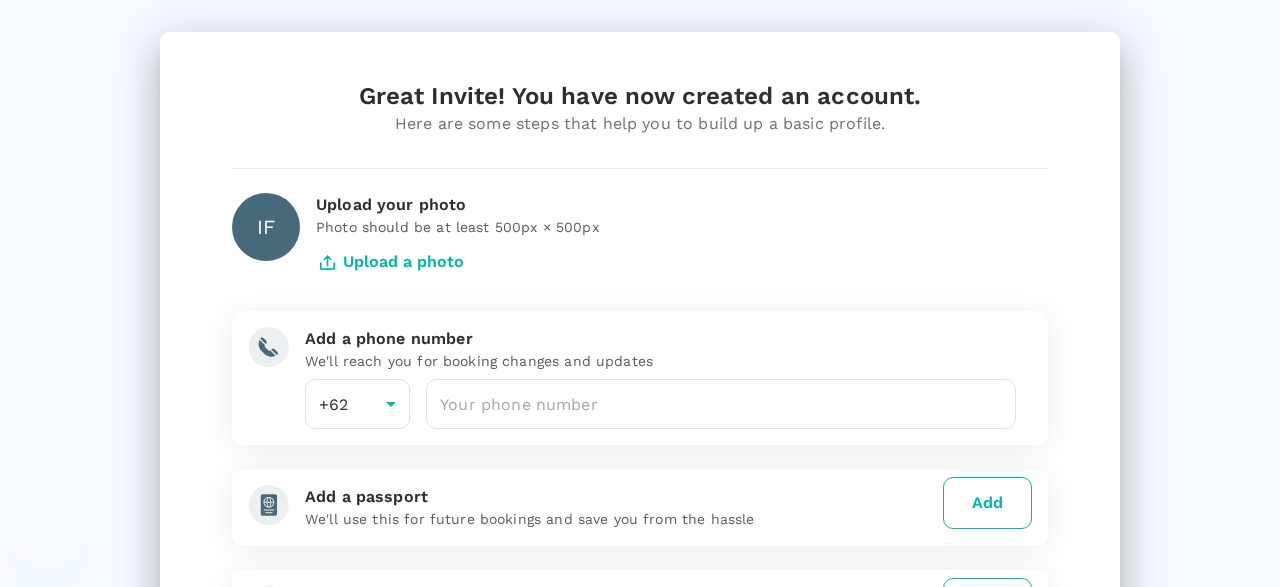 scroll, scrollTop: 0, scrollLeft: 0, axis: both 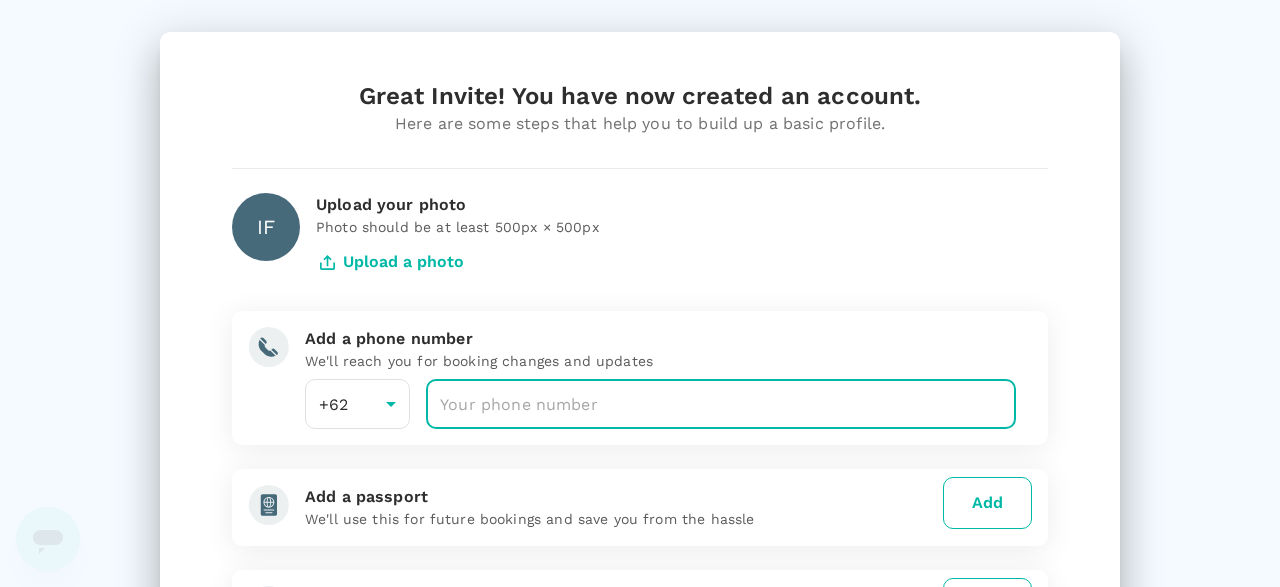 click at bounding box center [721, 404] 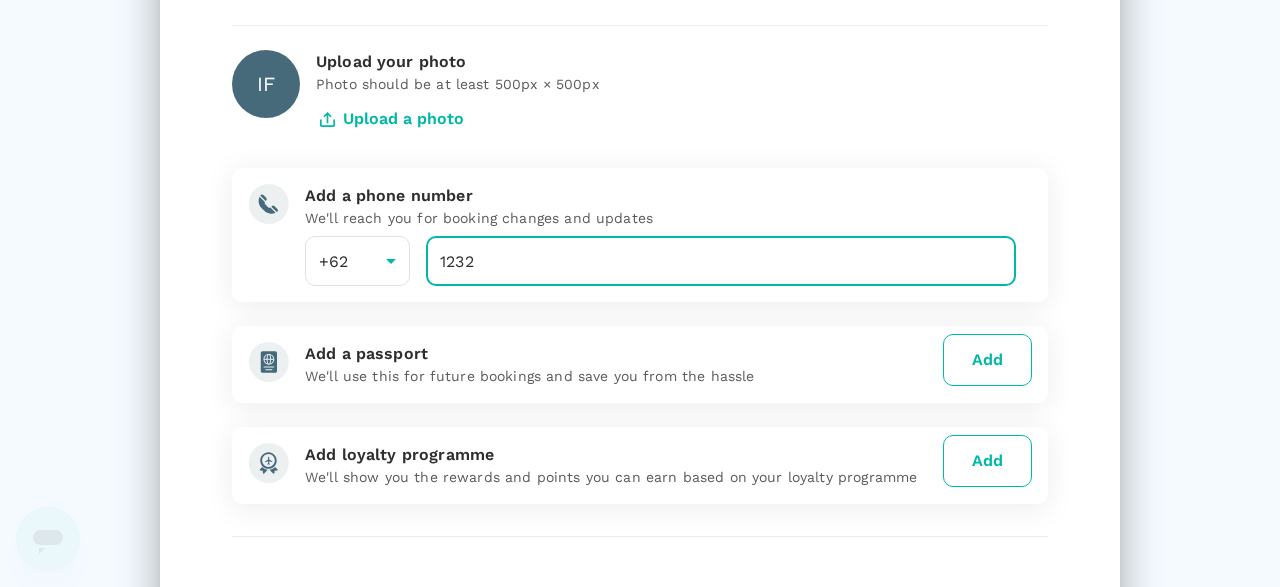 scroll, scrollTop: 279, scrollLeft: 0, axis: vertical 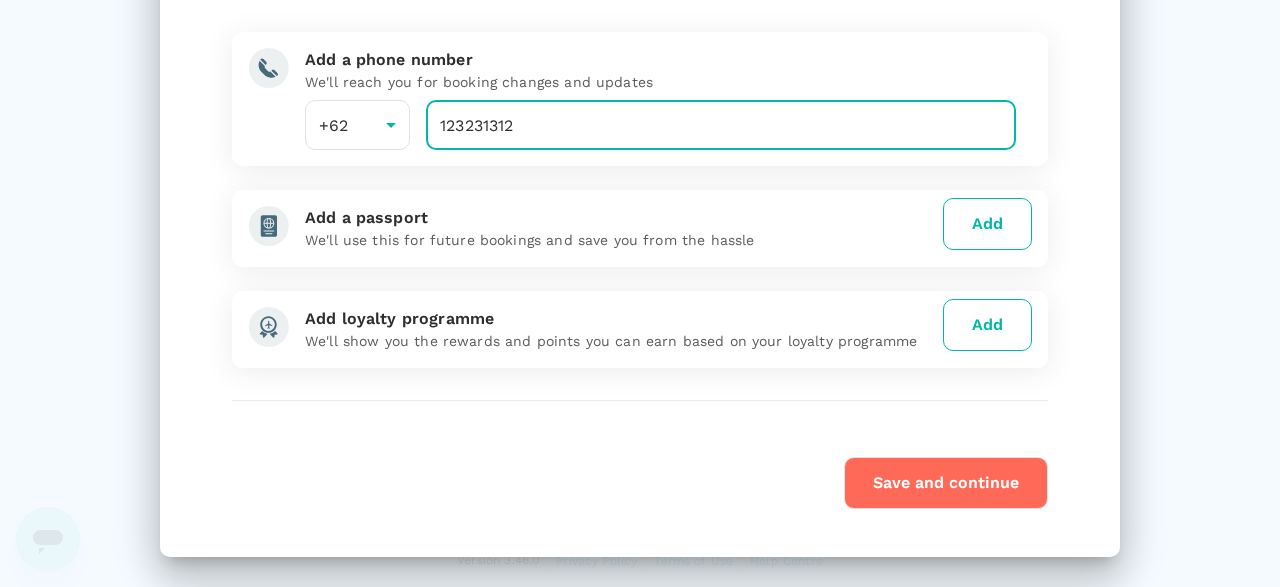 type on "123231312" 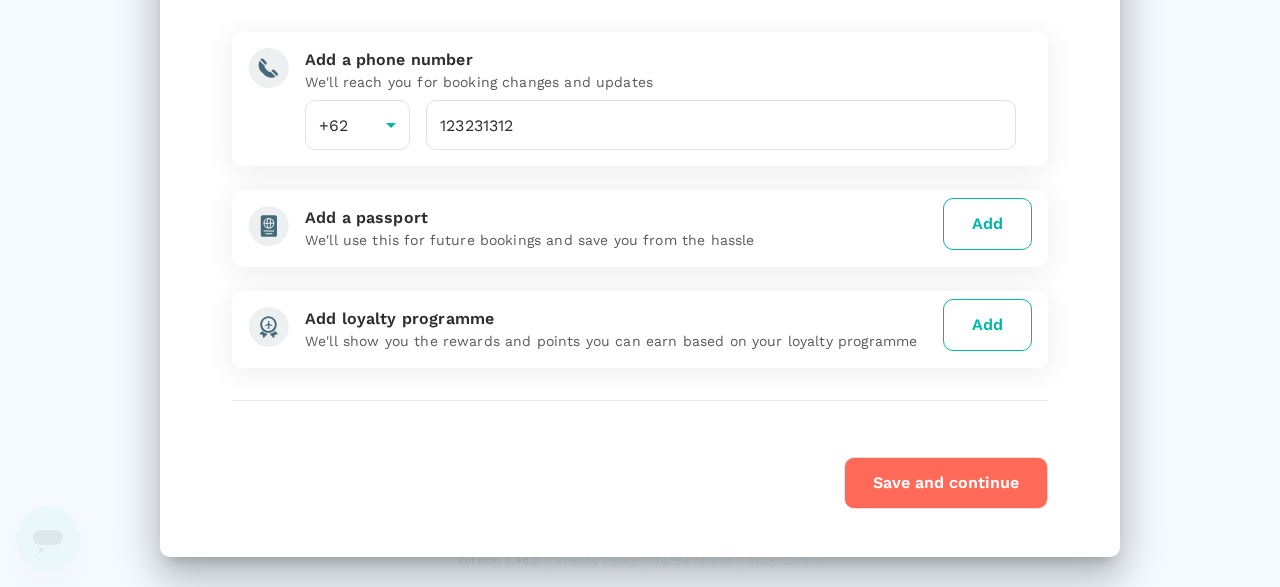 click on "Save and continue" at bounding box center (946, 483) 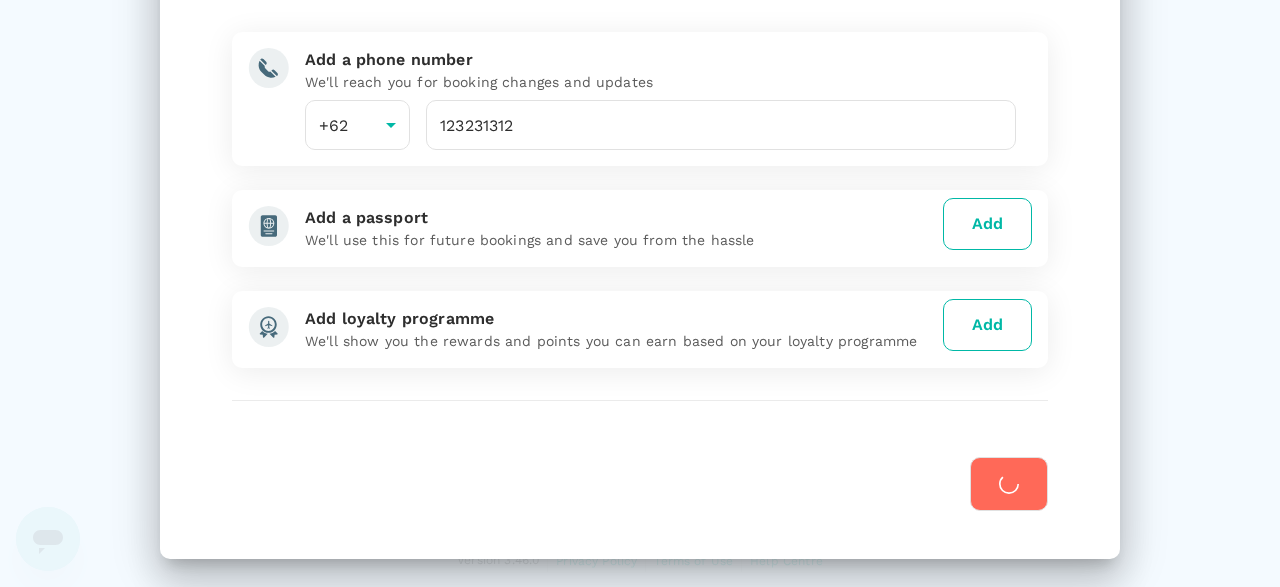 type 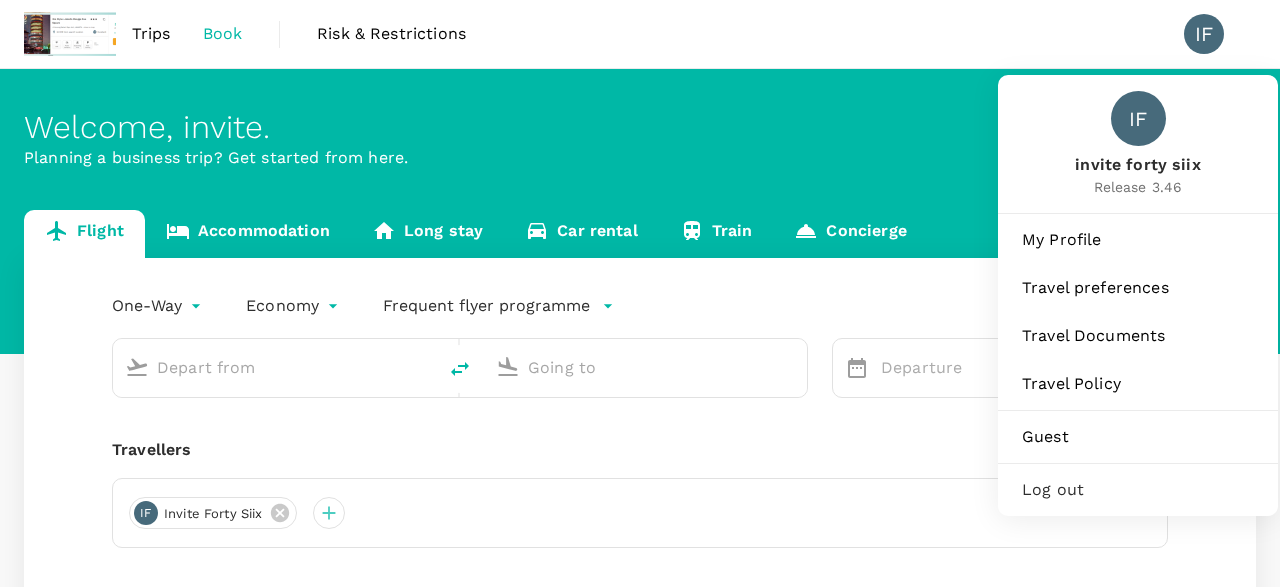 click on "Log out" at bounding box center (1138, 490) 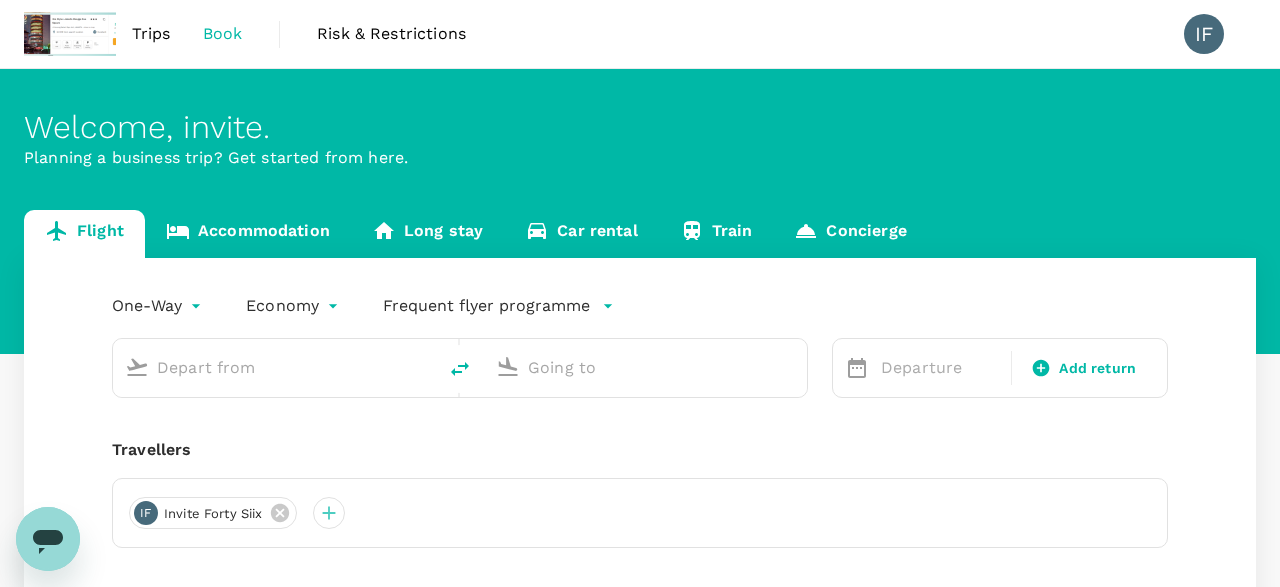 scroll, scrollTop: 0, scrollLeft: 0, axis: both 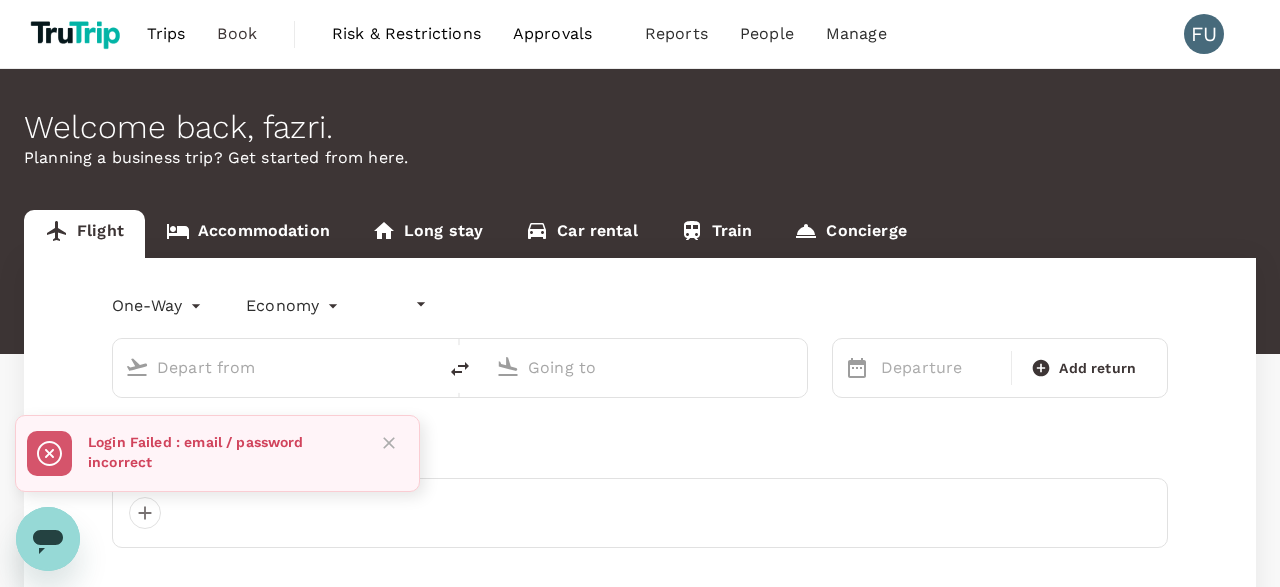 type on "undefined, undefined (any)" 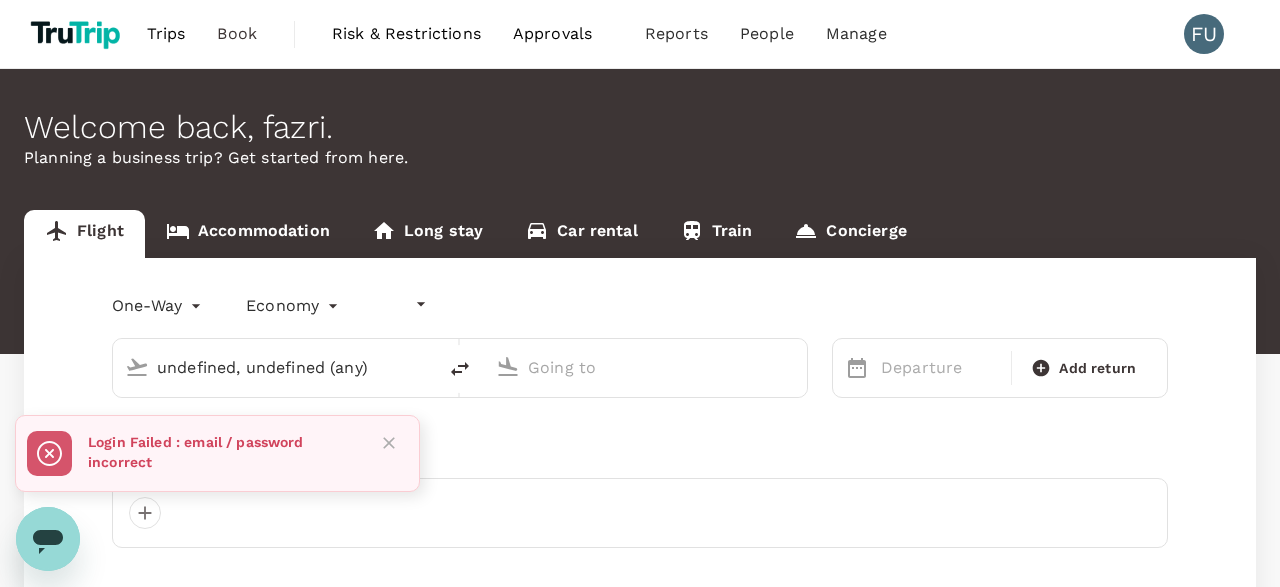 type on "undefined, undefined (any)" 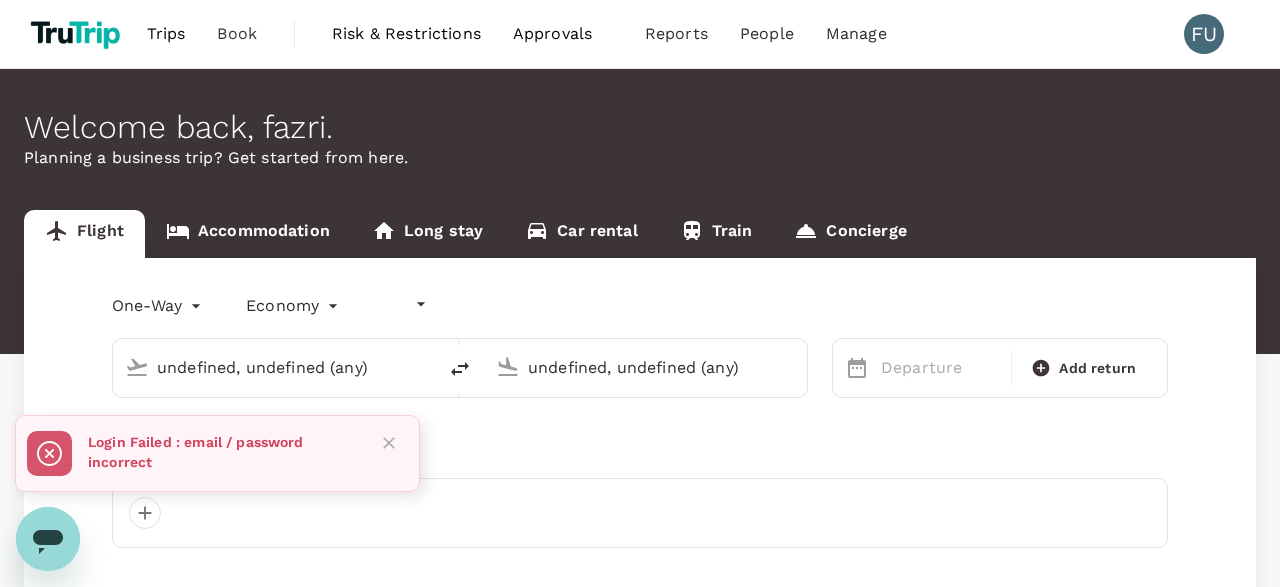 type 